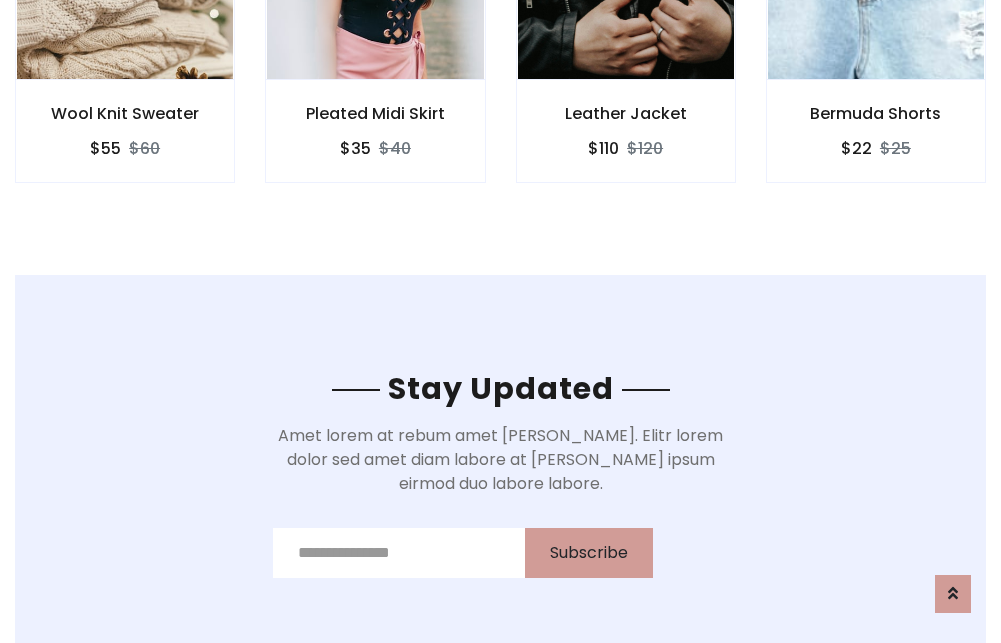 scroll, scrollTop: 3012, scrollLeft: 0, axis: vertical 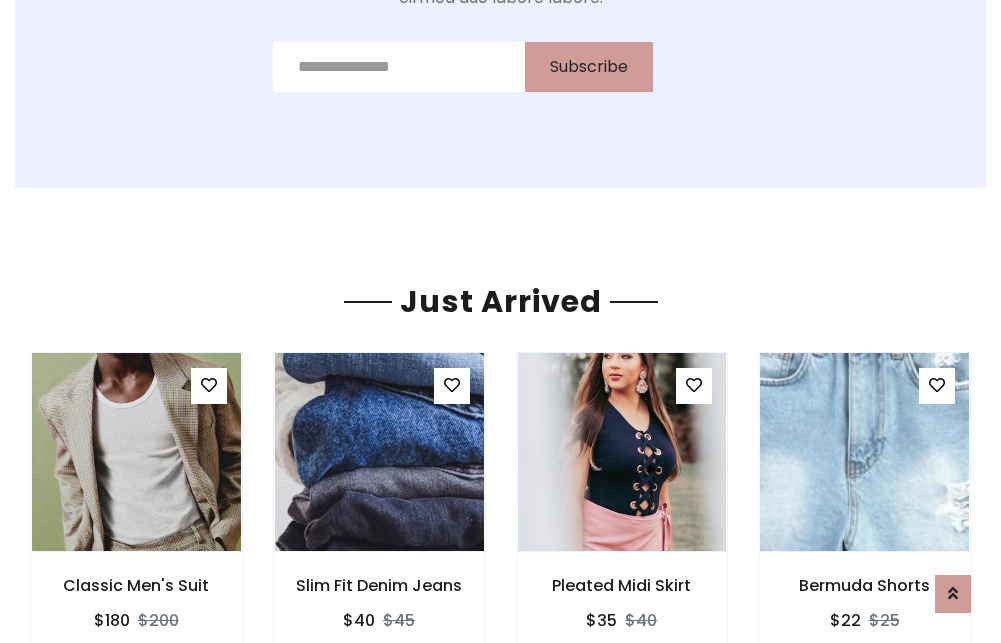 click on "Leather Jacket
$110
$120" at bounding box center [626, -441] 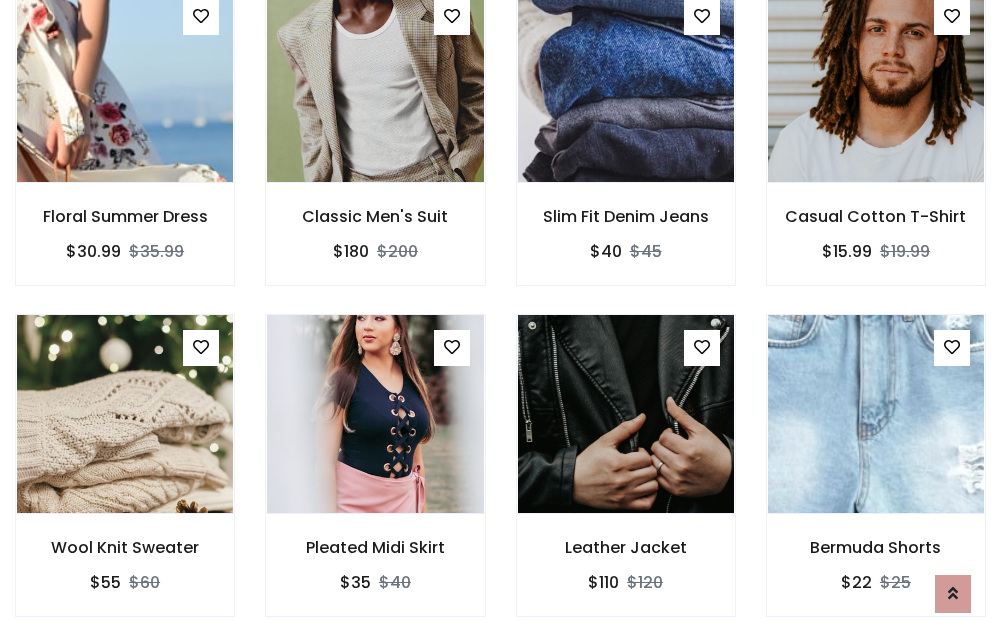 click on "Leather Jacket
$110
$120" at bounding box center (626, 479) 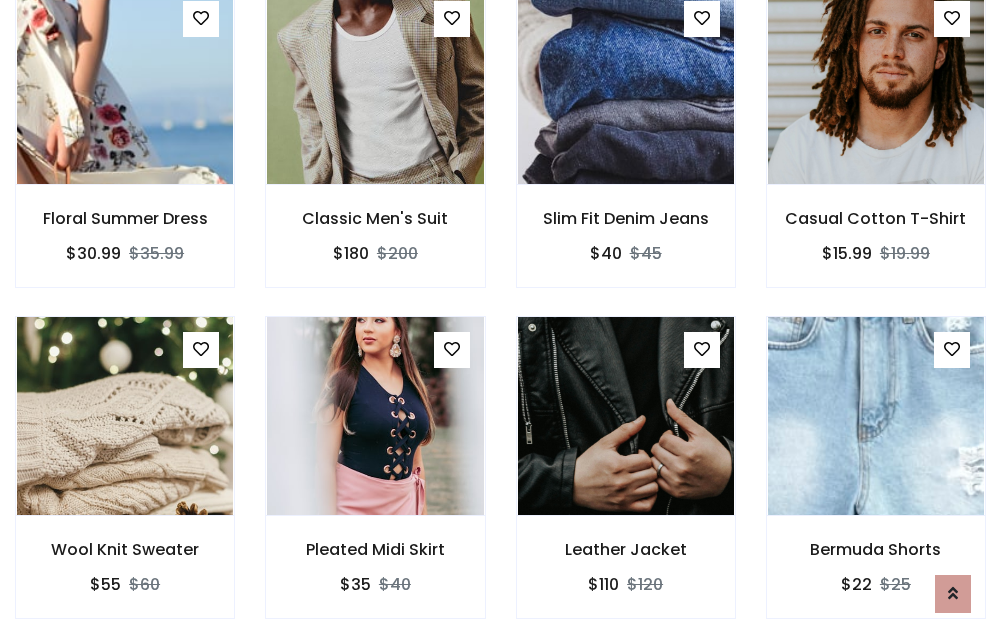 click on "Leather Jacket
$110
$120" at bounding box center [626, 481] 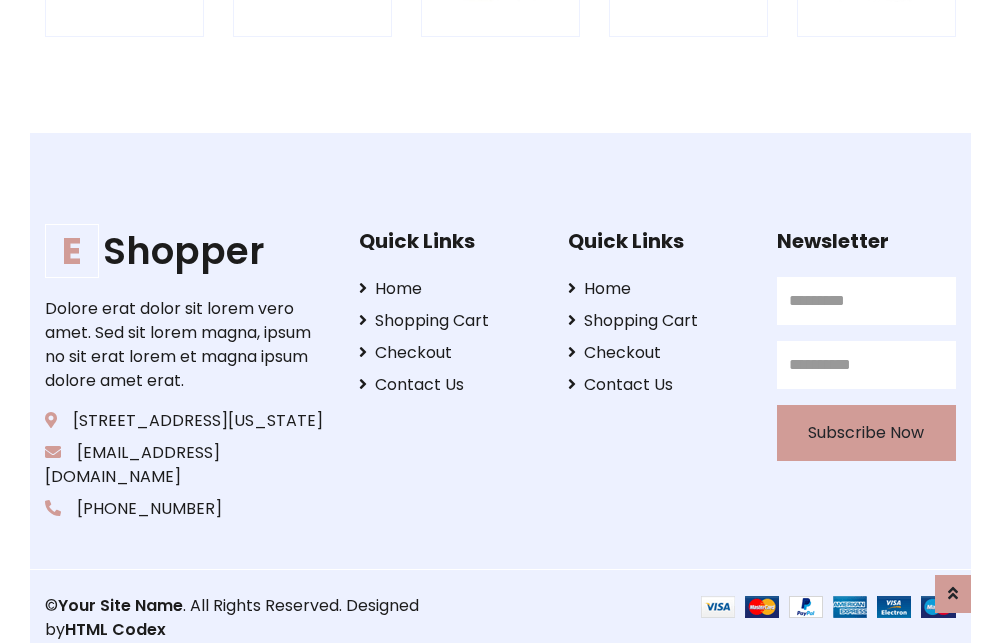 scroll, scrollTop: 3807, scrollLeft: 0, axis: vertical 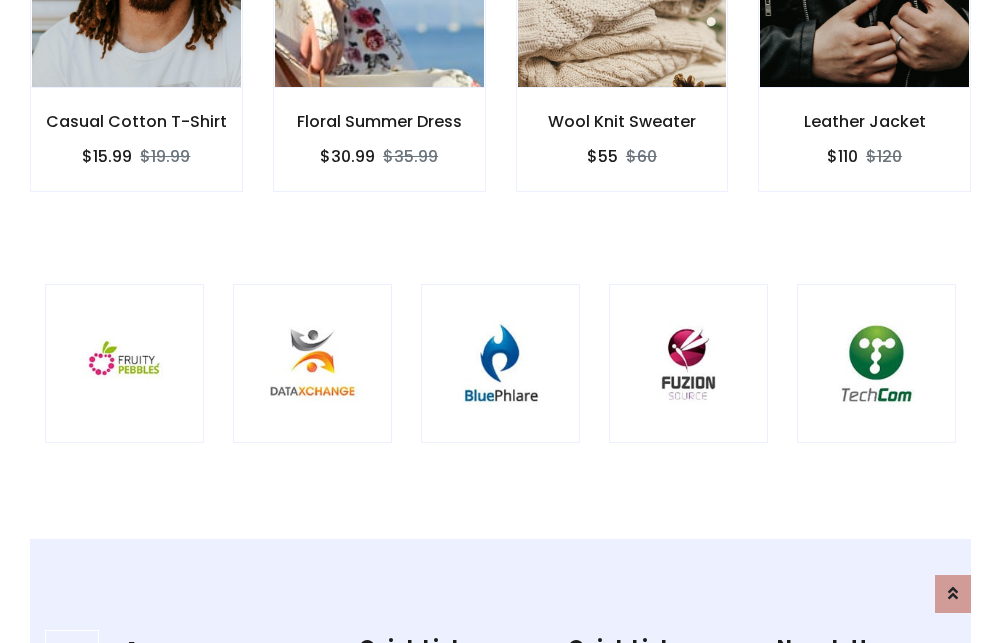 click at bounding box center (500, 363) 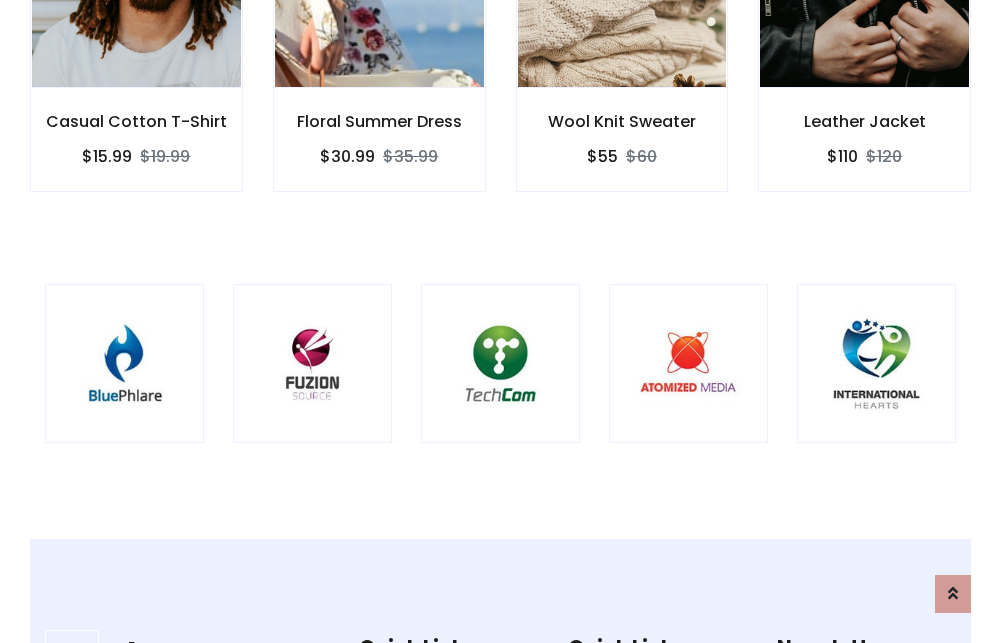 click at bounding box center (500, 363) 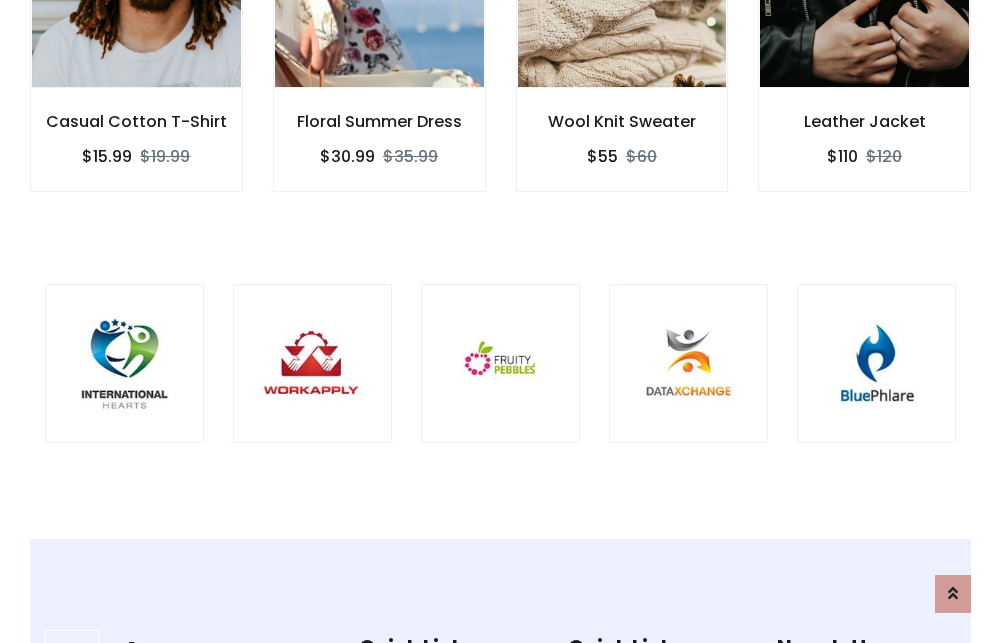 click at bounding box center (500, 363) 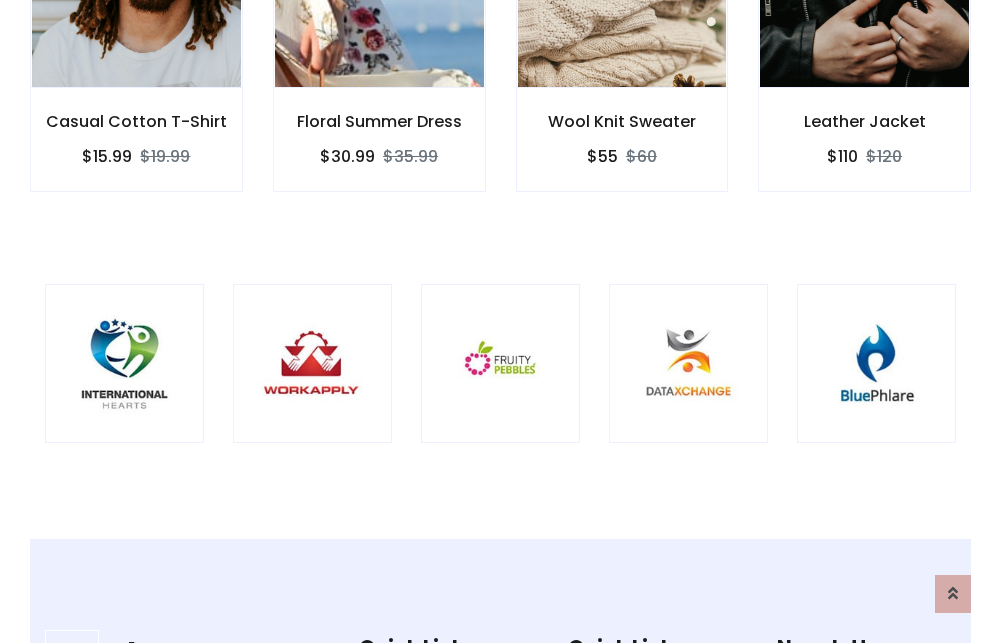 scroll, scrollTop: 0, scrollLeft: 0, axis: both 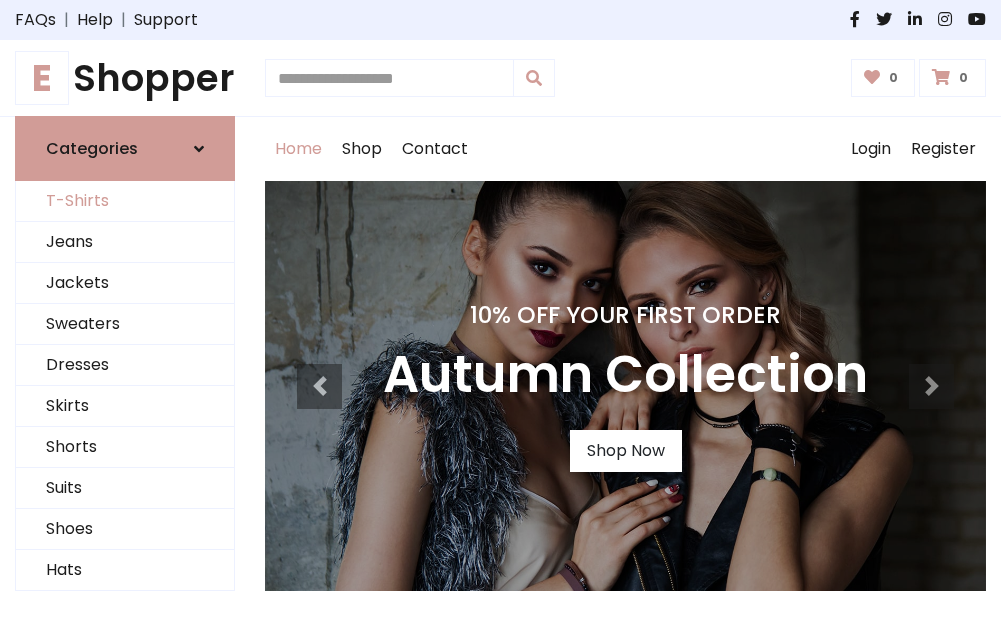 click on "T-Shirts" at bounding box center [125, 201] 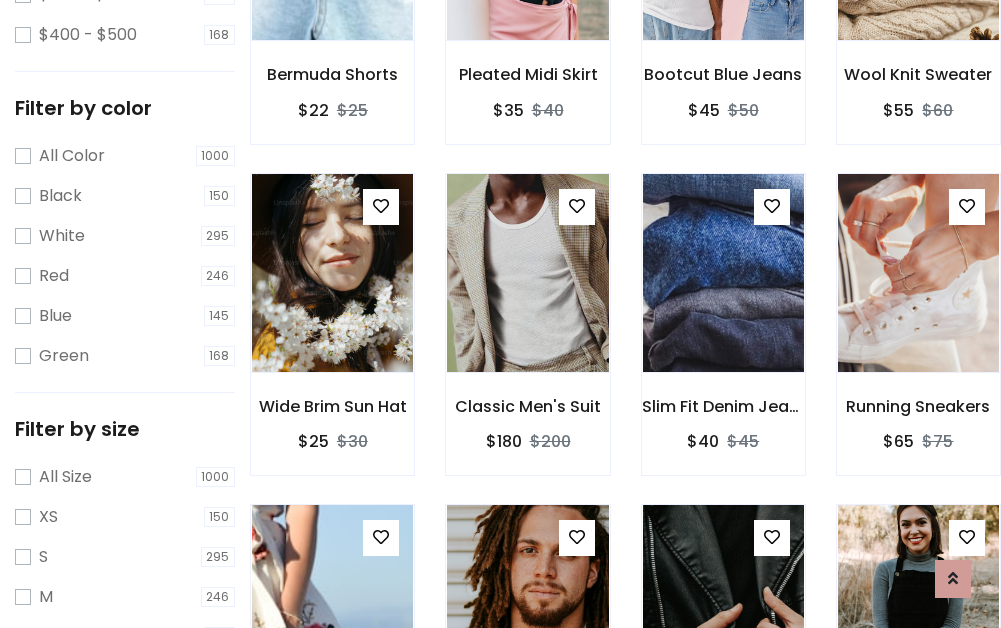 scroll, scrollTop: 701, scrollLeft: 0, axis: vertical 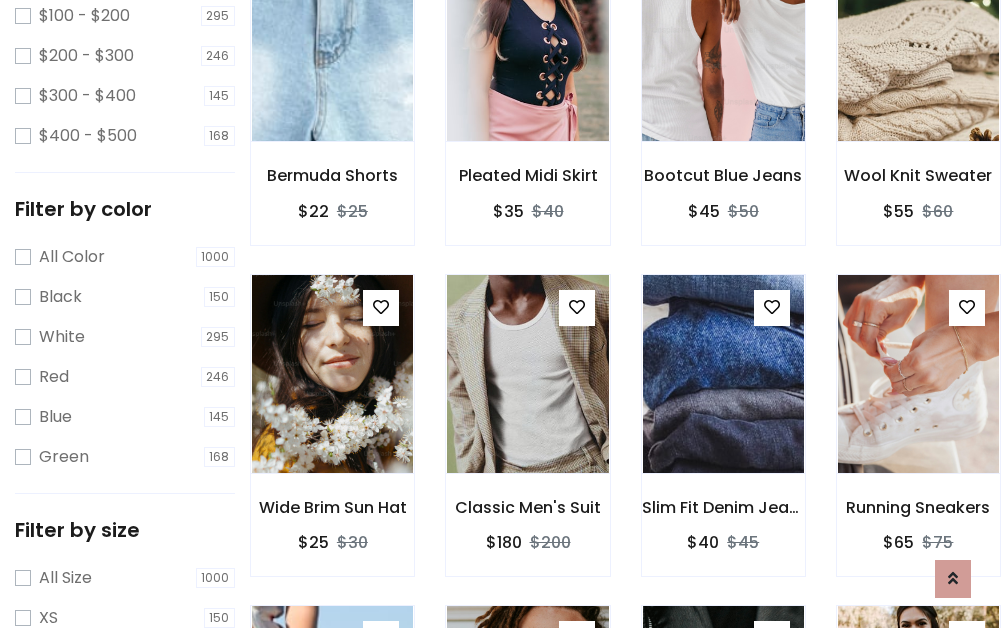 click at bounding box center [723, 42] 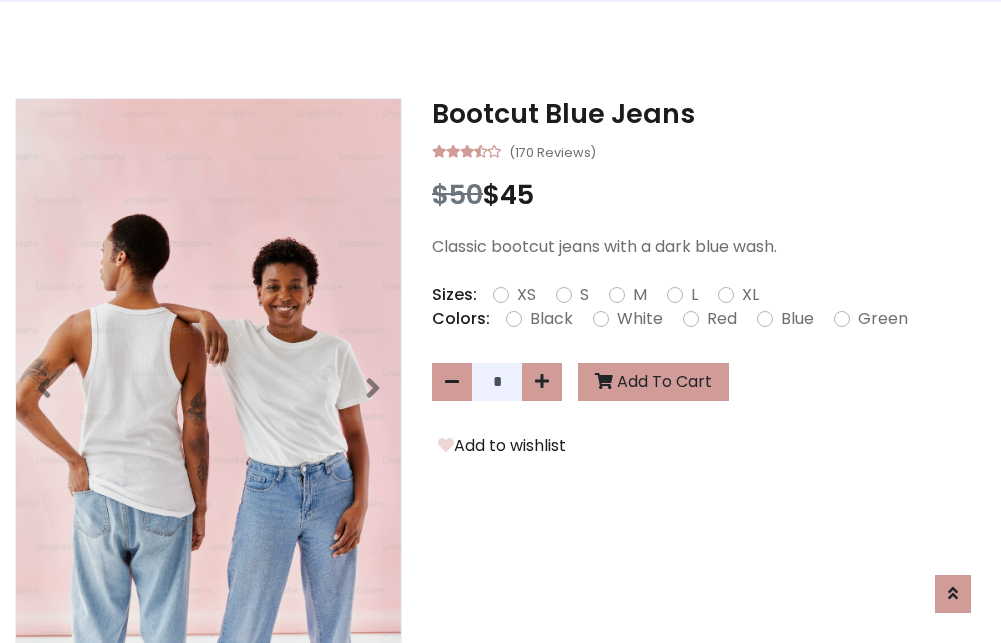 scroll, scrollTop: 0, scrollLeft: 0, axis: both 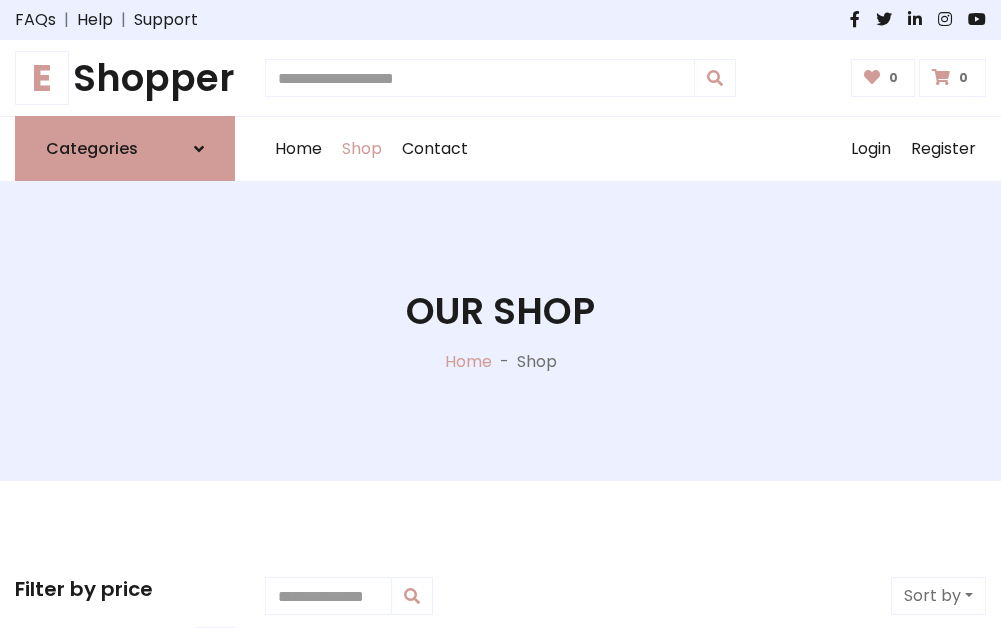 click on "E Shopper" at bounding box center [125, 78] 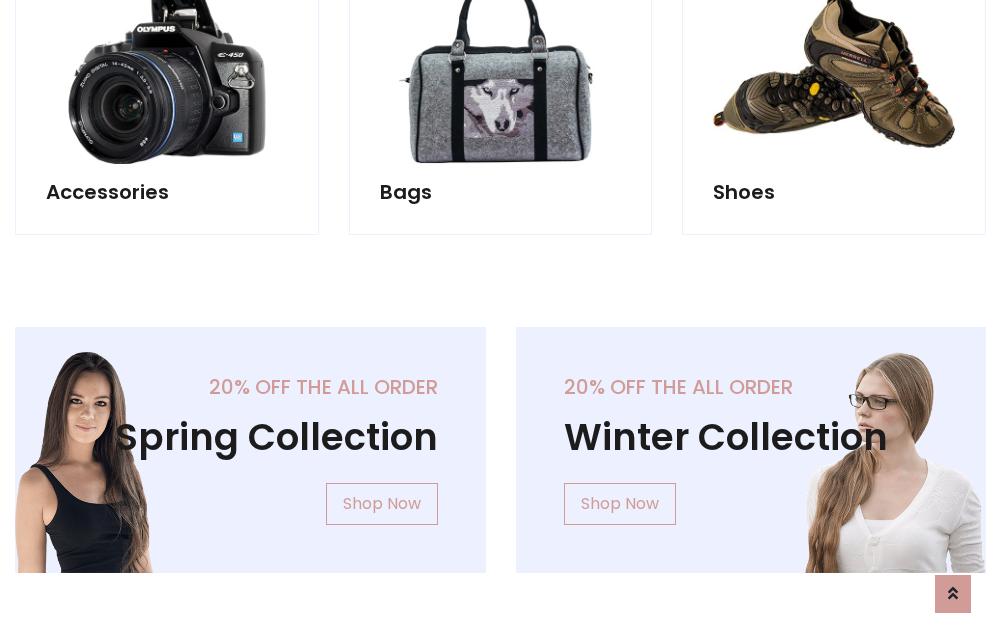 scroll, scrollTop: 1943, scrollLeft: 0, axis: vertical 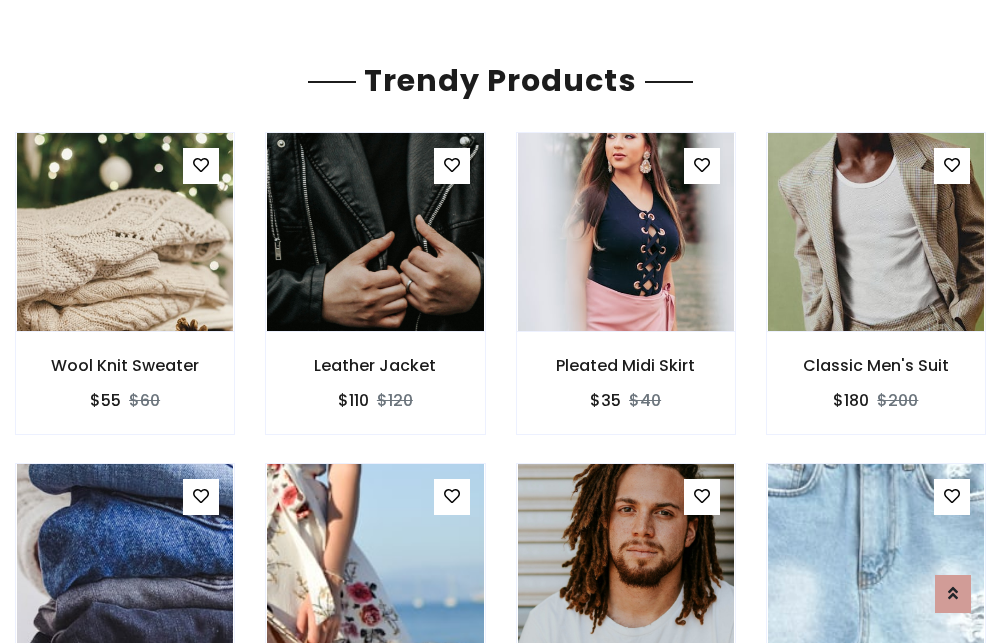 click on "Shop" at bounding box center [362, -1794] 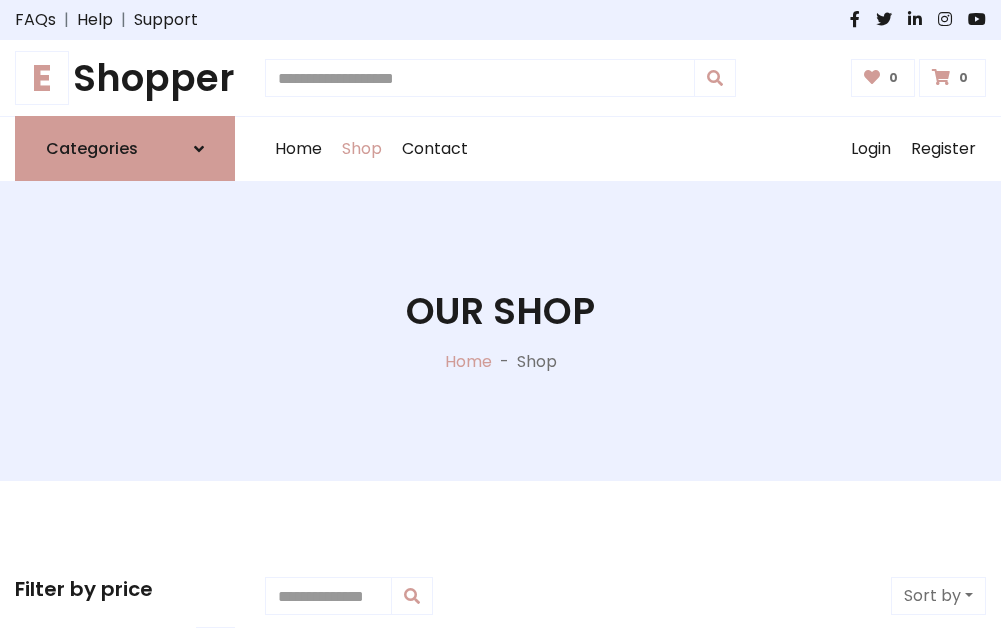 scroll, scrollTop: 0, scrollLeft: 0, axis: both 